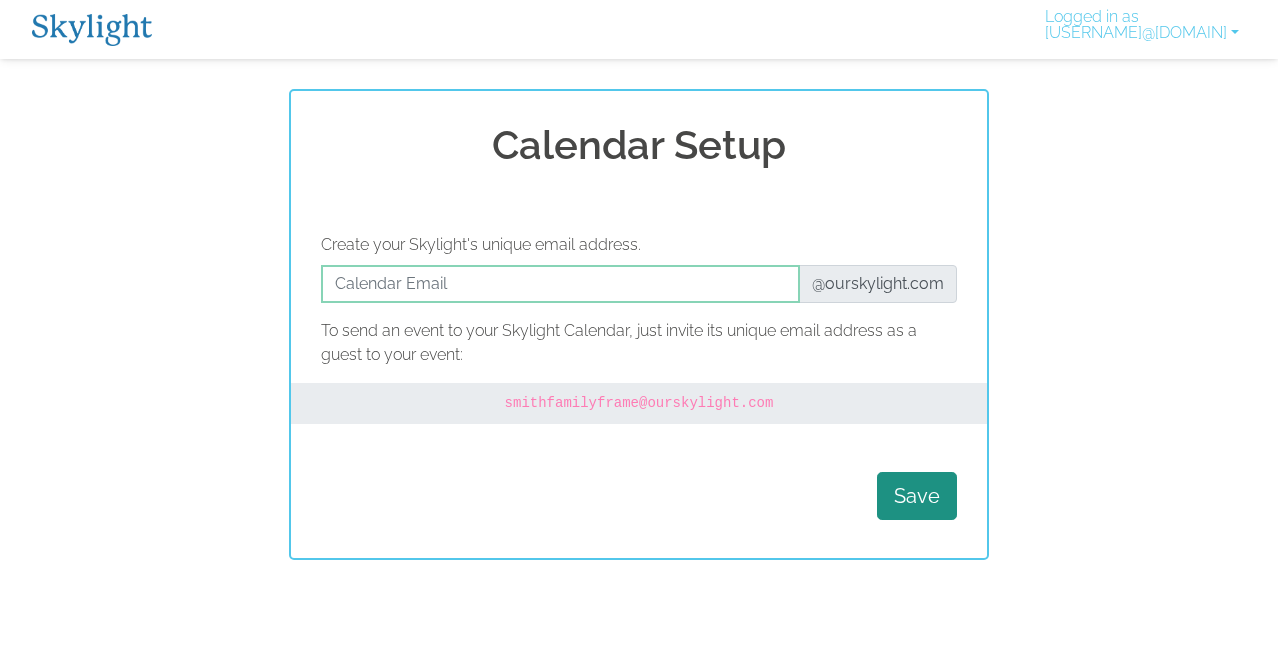 scroll, scrollTop: 0, scrollLeft: 0, axis: both 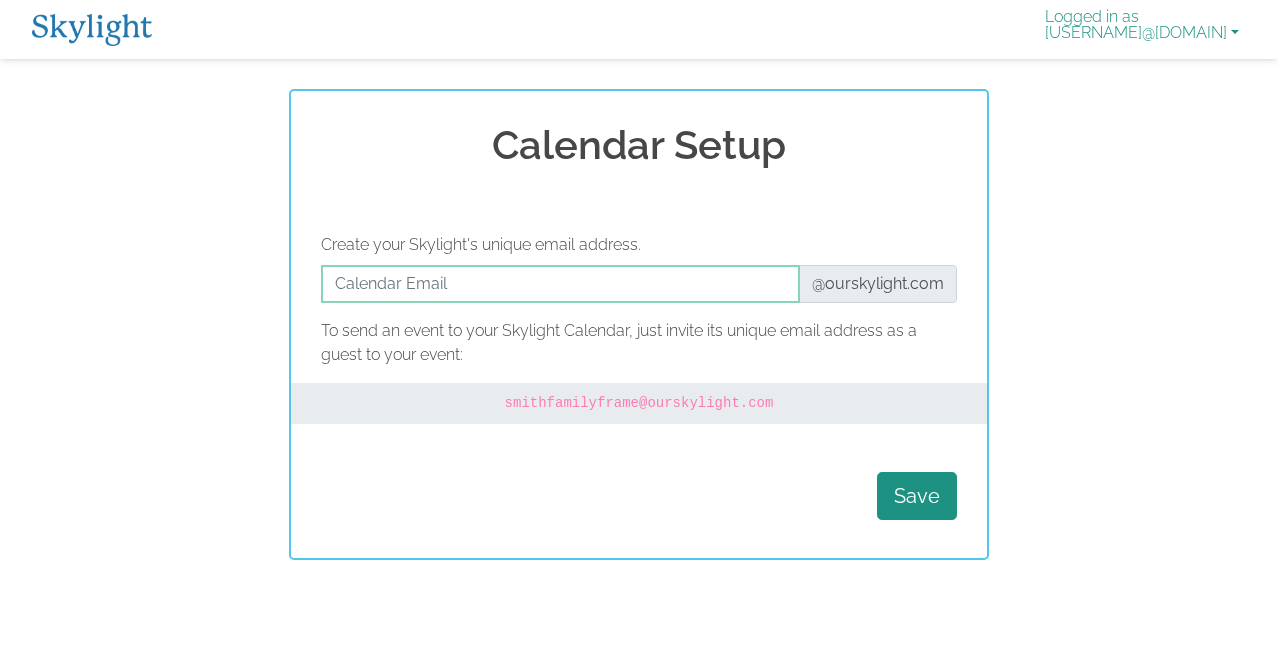 click on "[USERNAME]@[DOMAIN]" at bounding box center [1142, 29] 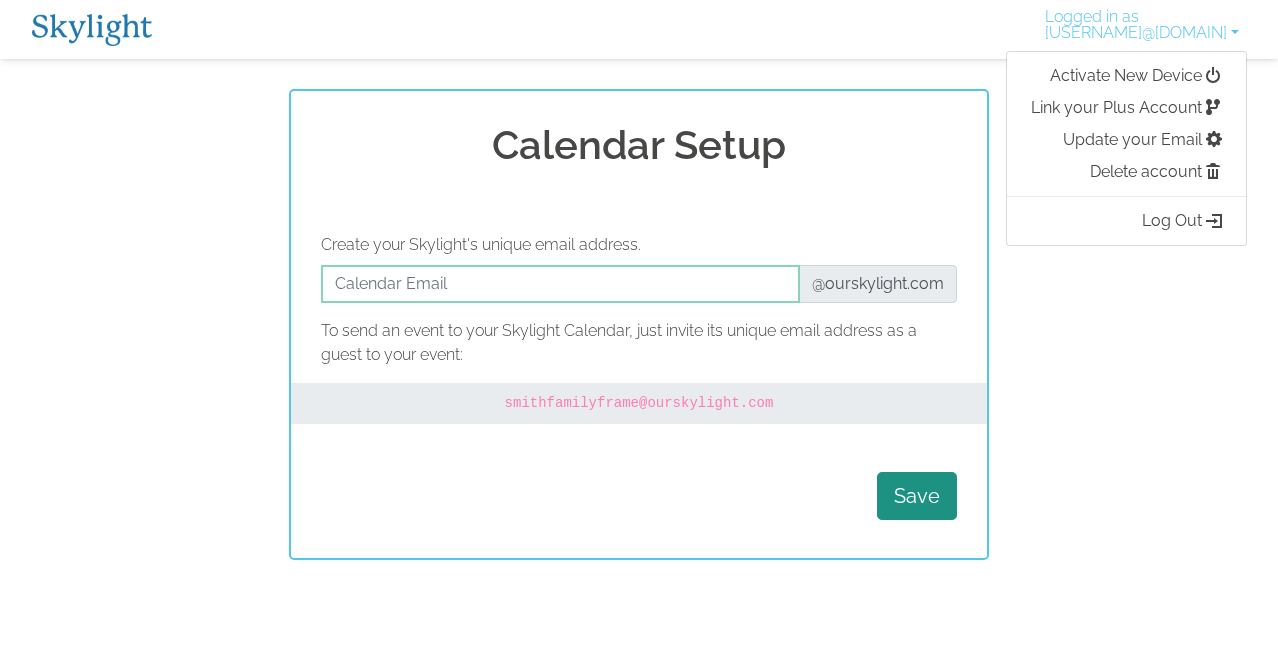 click on "[USERNAME]@[DOMAIN]" at bounding box center [639, 280] 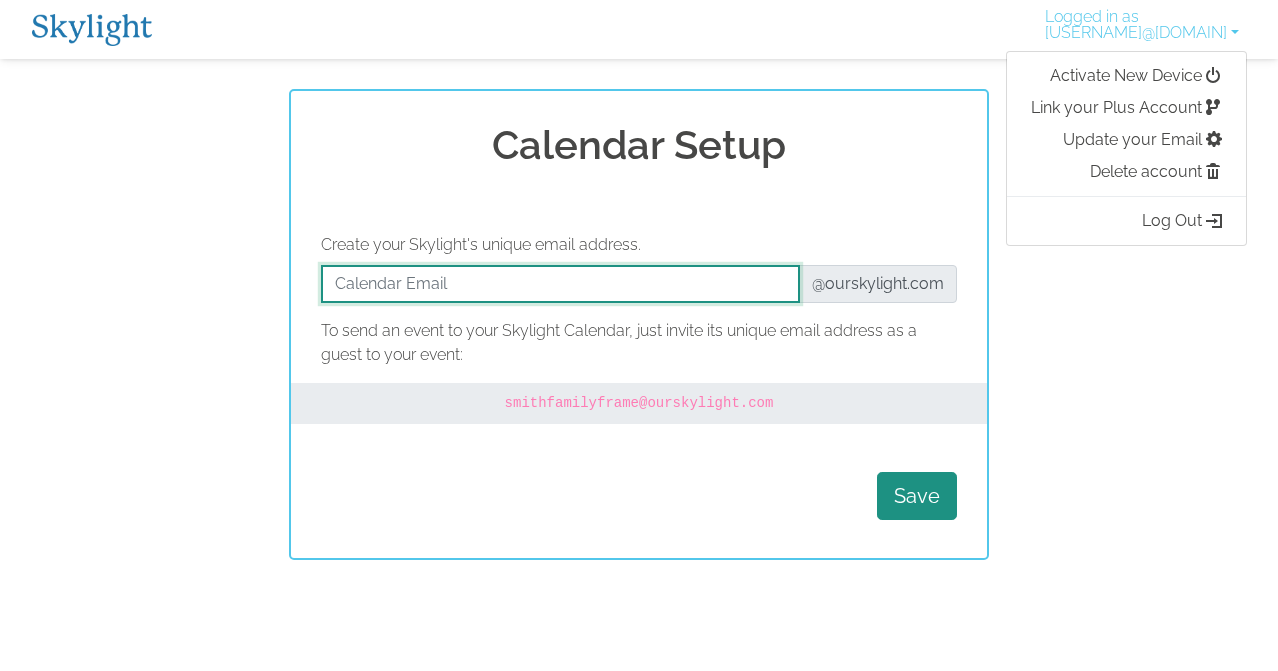 click at bounding box center [560, 284] 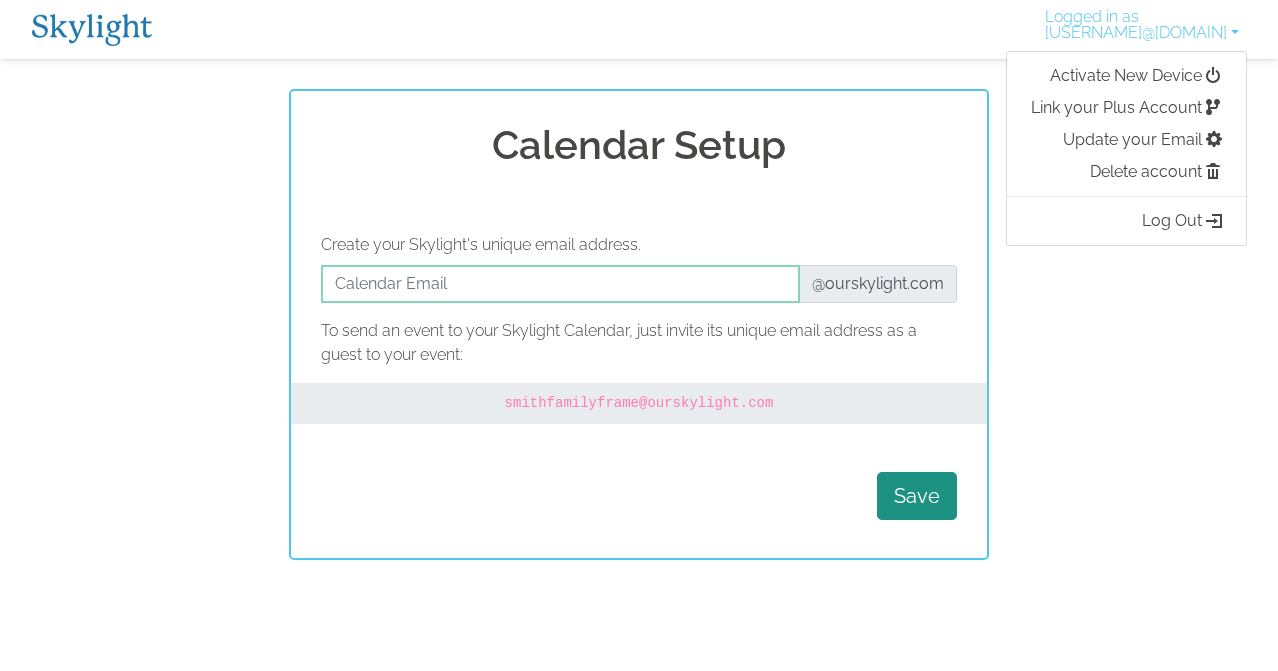click on "[FAMILYNAME]@[DOMAIN]" at bounding box center [639, 324] 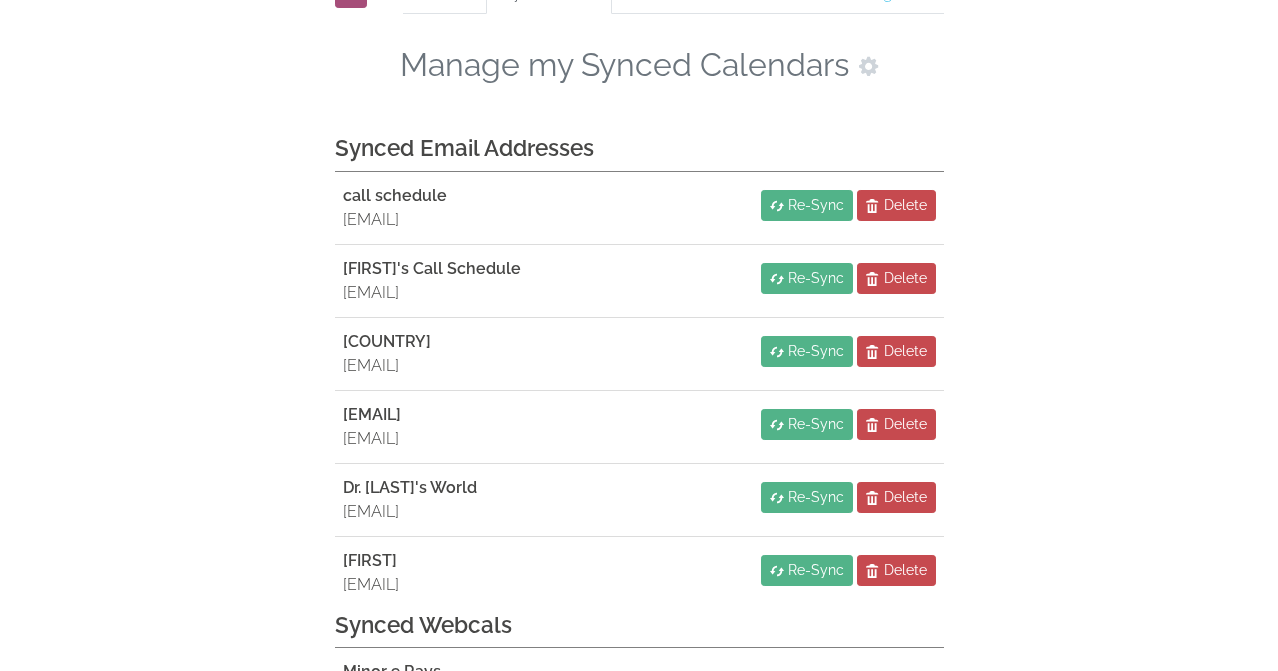 scroll, scrollTop: 332, scrollLeft: 0, axis: vertical 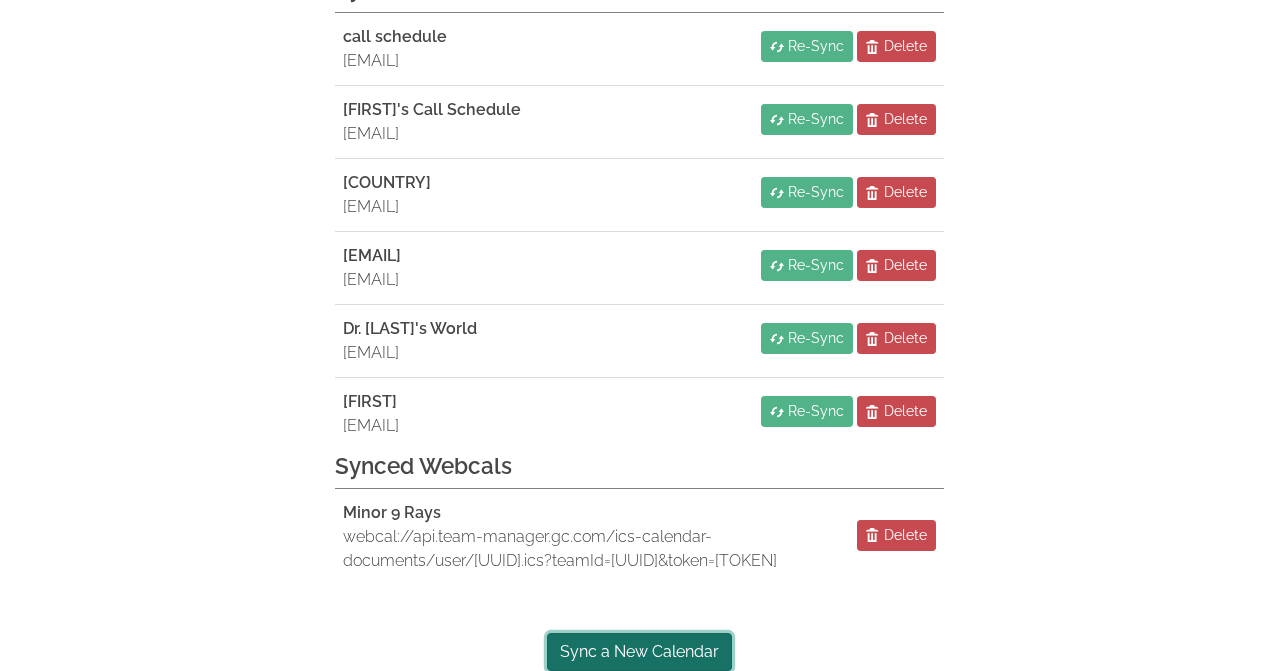 click on "Sync a New Calendar" at bounding box center [639, 652] 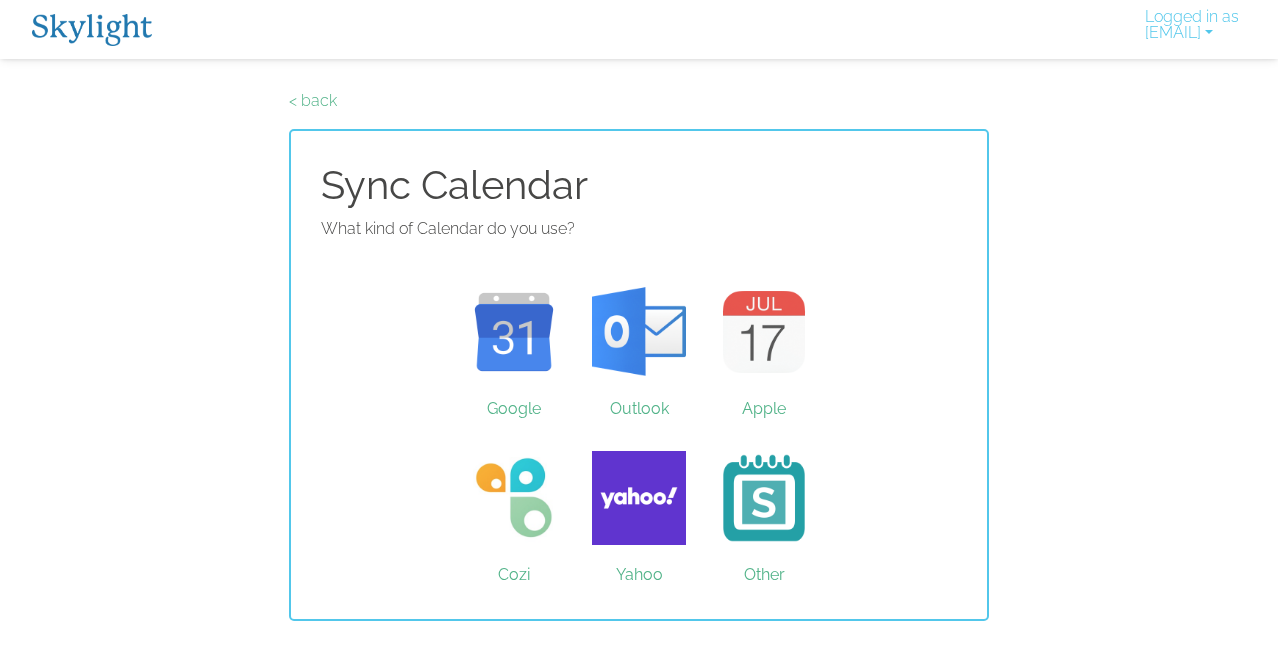 scroll, scrollTop: 0, scrollLeft: 0, axis: both 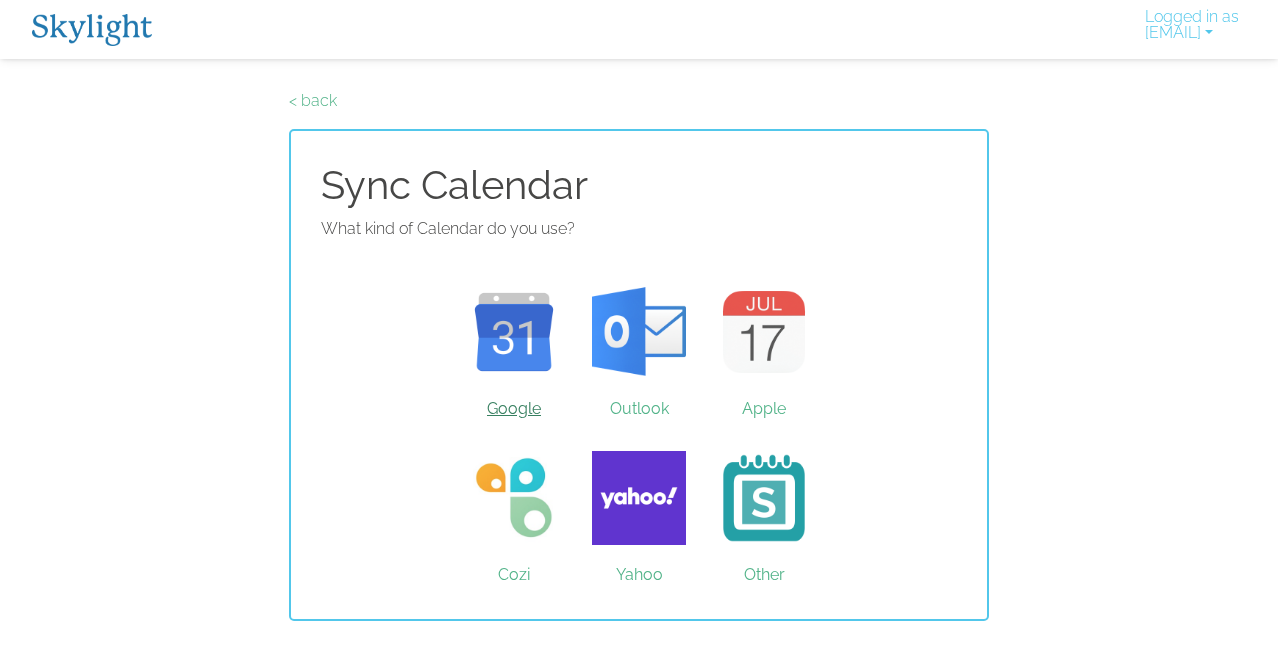 click on "Google" at bounding box center (514, 332) 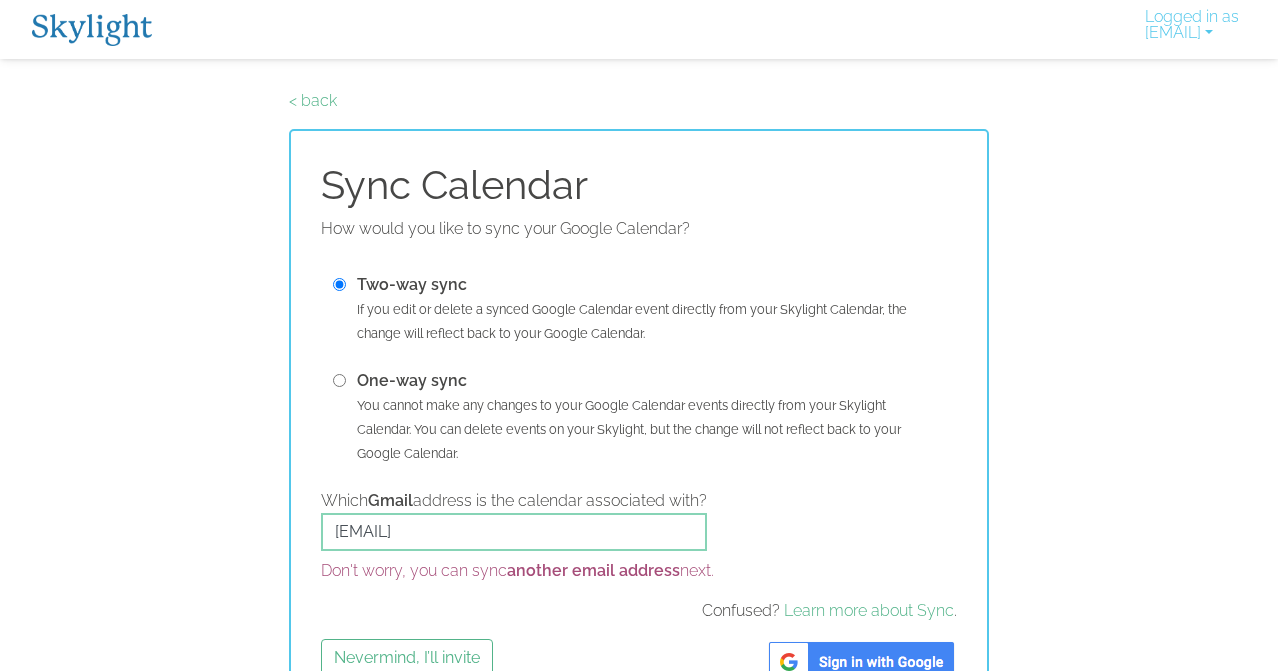 scroll, scrollTop: 62, scrollLeft: 0, axis: vertical 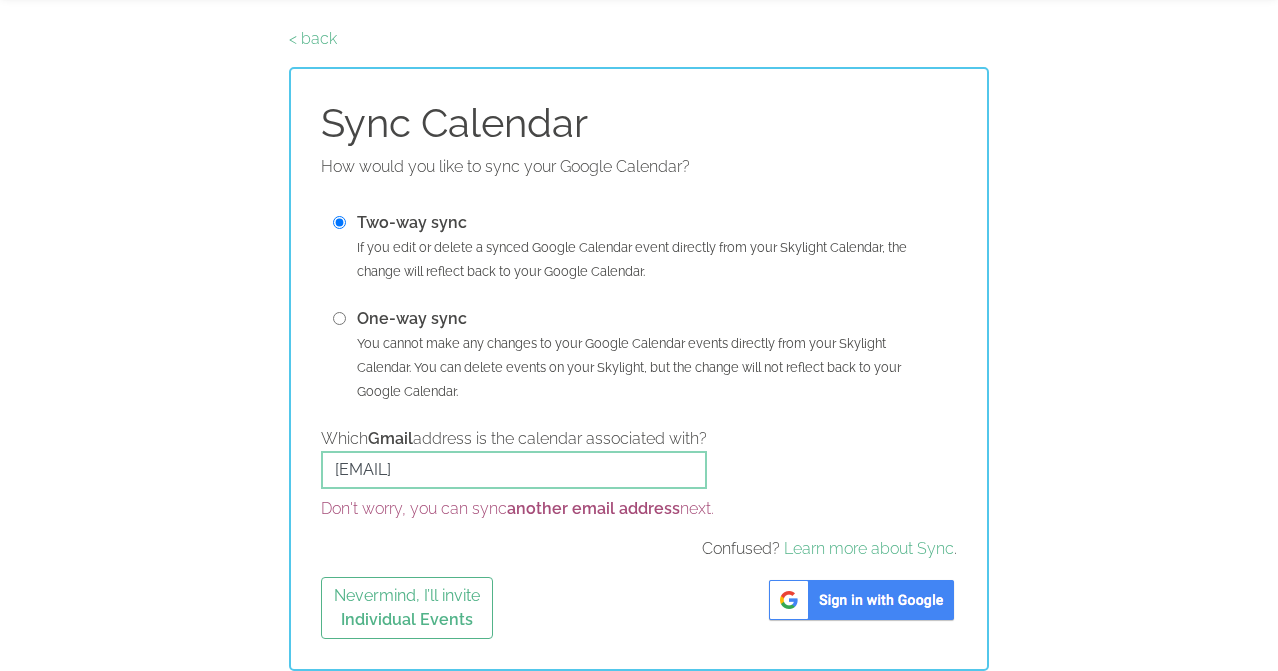 click at bounding box center (339, 318) 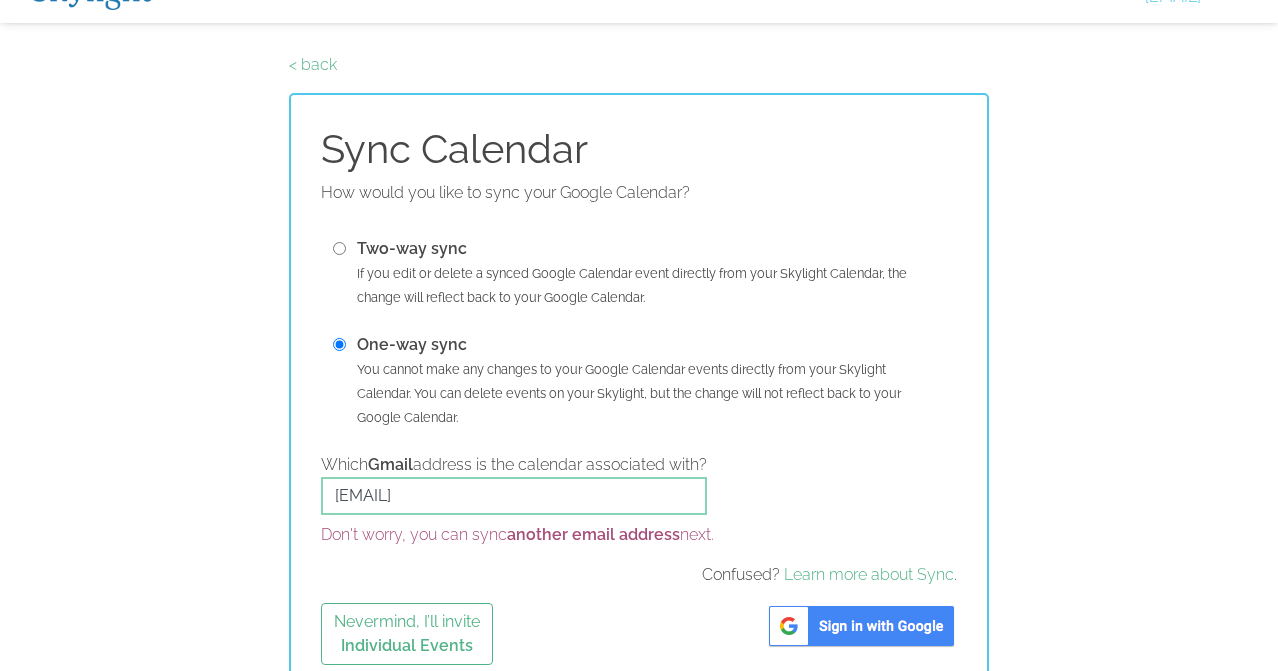 scroll, scrollTop: 0, scrollLeft: 0, axis: both 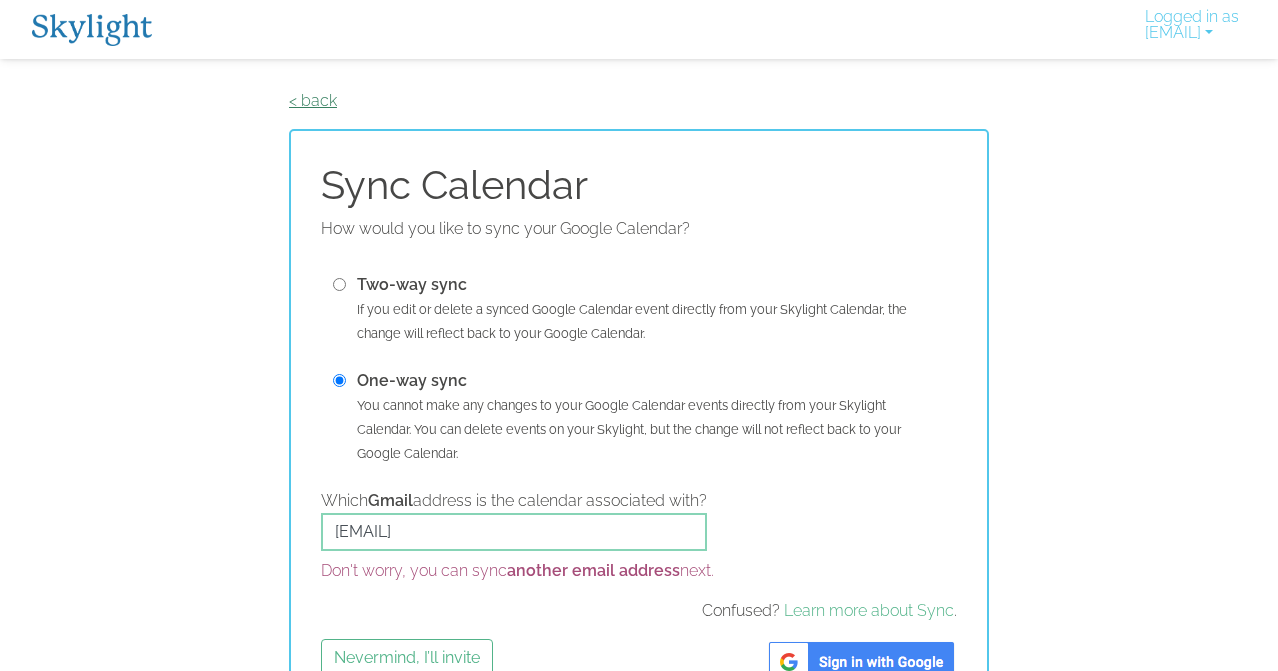 click on "< back" at bounding box center (313, 100) 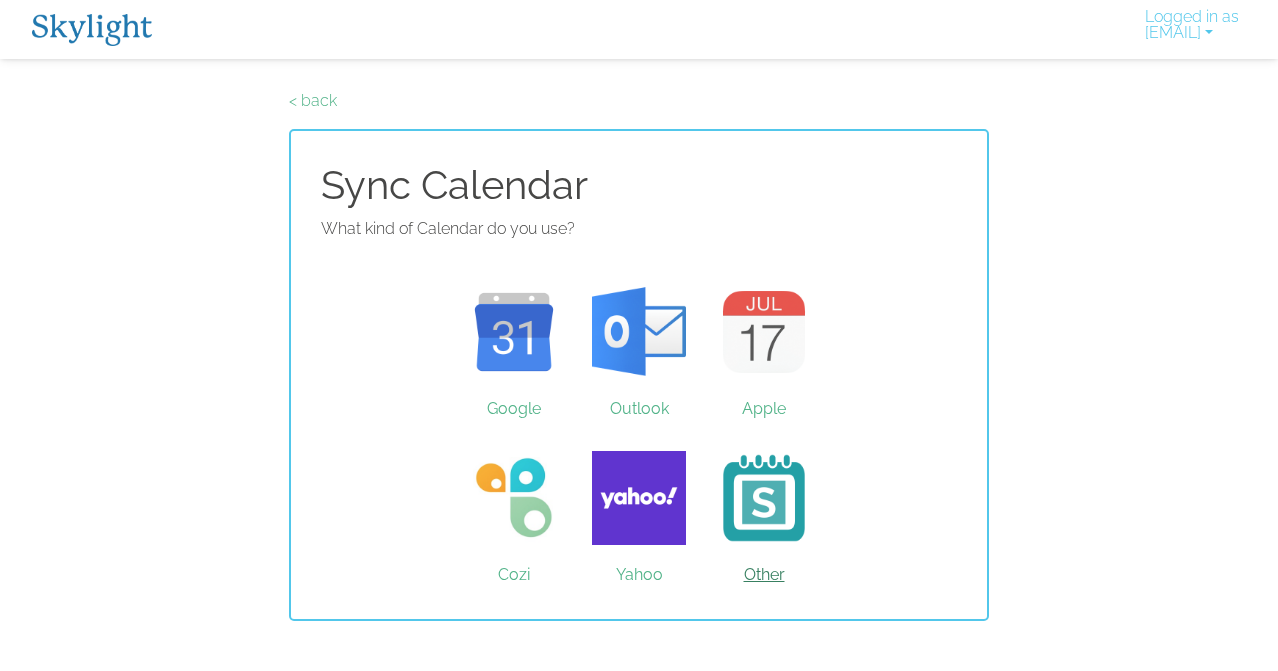 click on "Other" at bounding box center [764, 498] 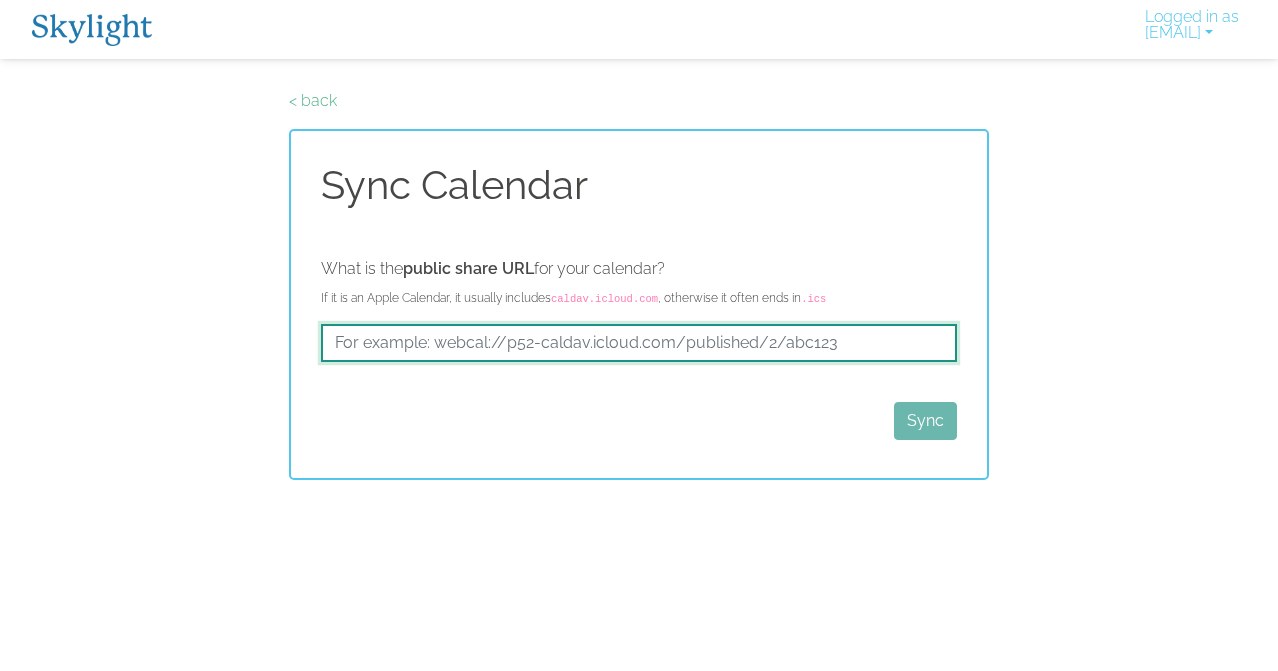 click at bounding box center [639, 343] 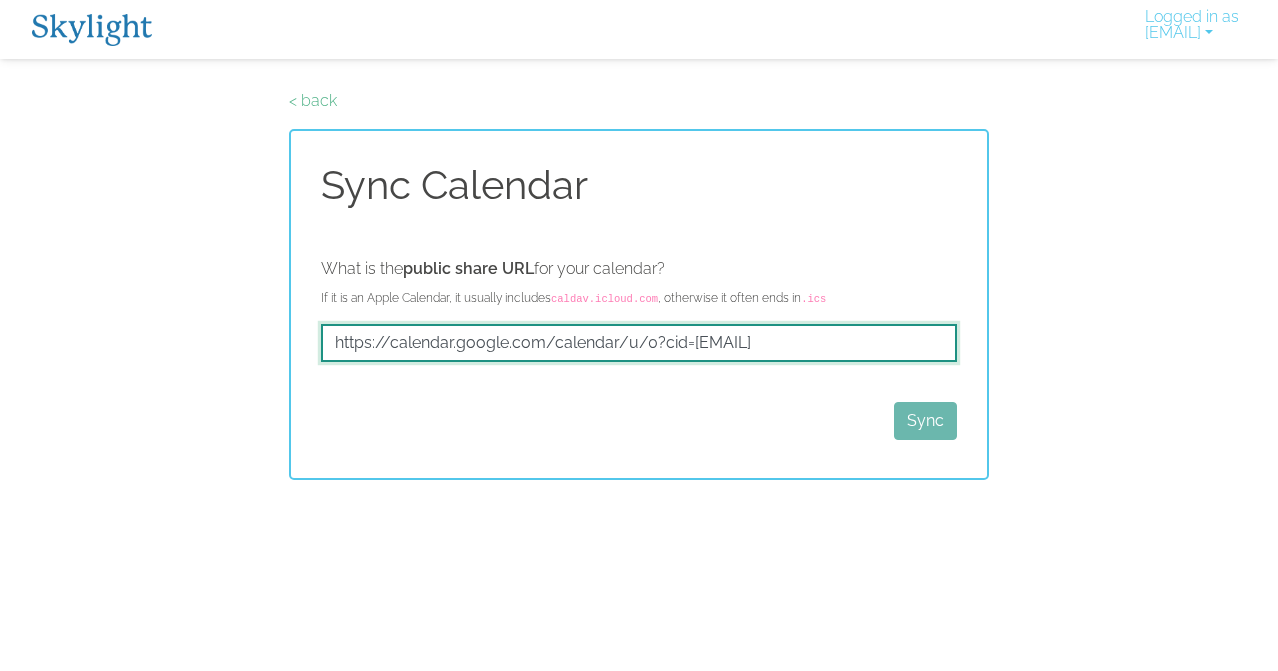 scroll, scrollTop: 0, scrollLeft: 443, axis: horizontal 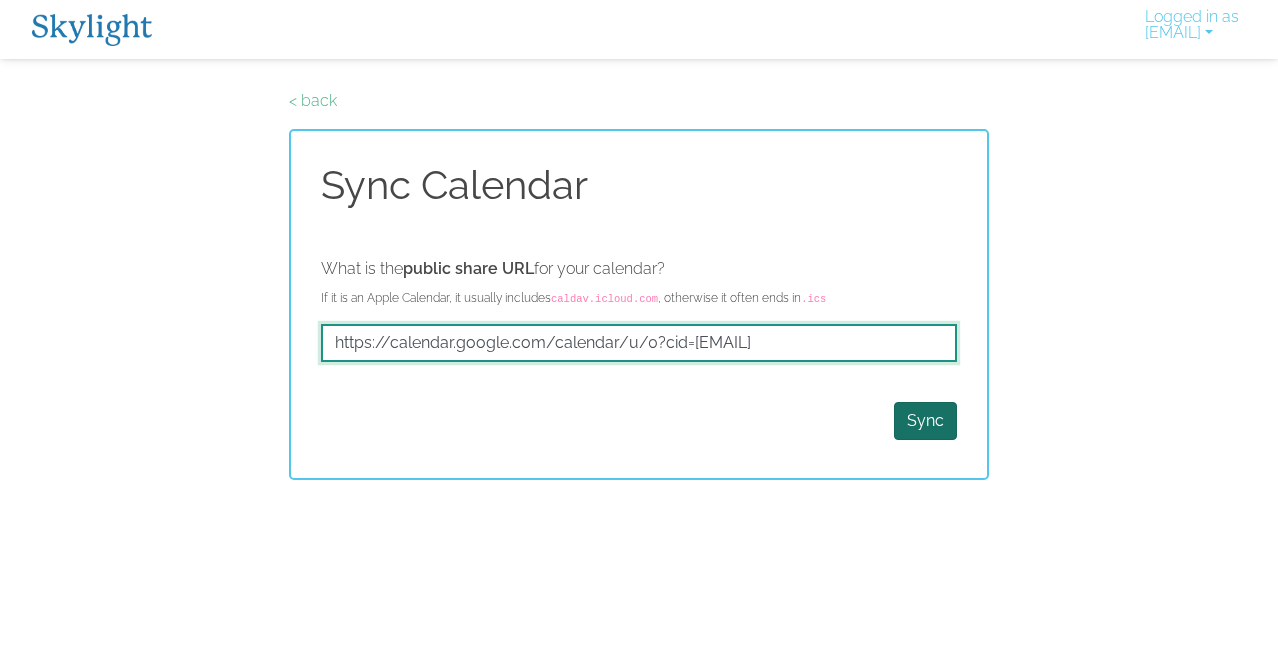 type on "https://calendar.google.com/calendar/u/0?cid=ZmFtaWx5MDE1Mjg3ODUwMzM2OTExOTQxMDFAZ3JvdXAuY2FsZW5kYXIuZ29vZ2xlLmNvbQ" 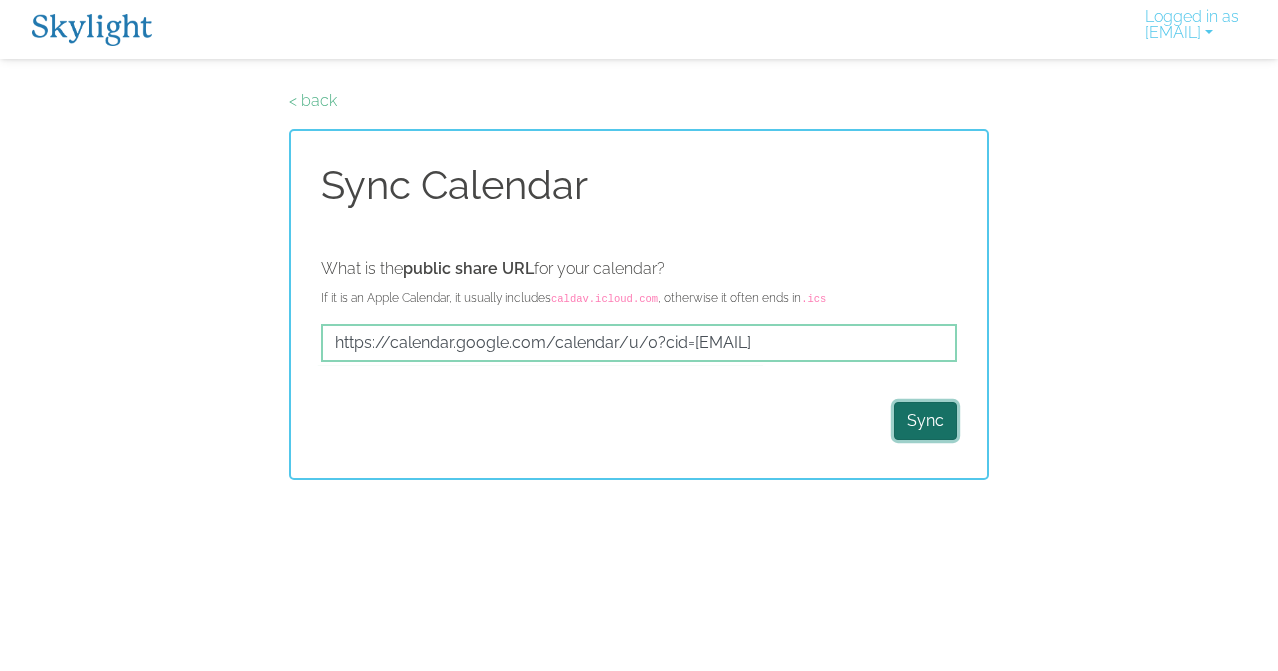 click on "Sync" at bounding box center (925, 421) 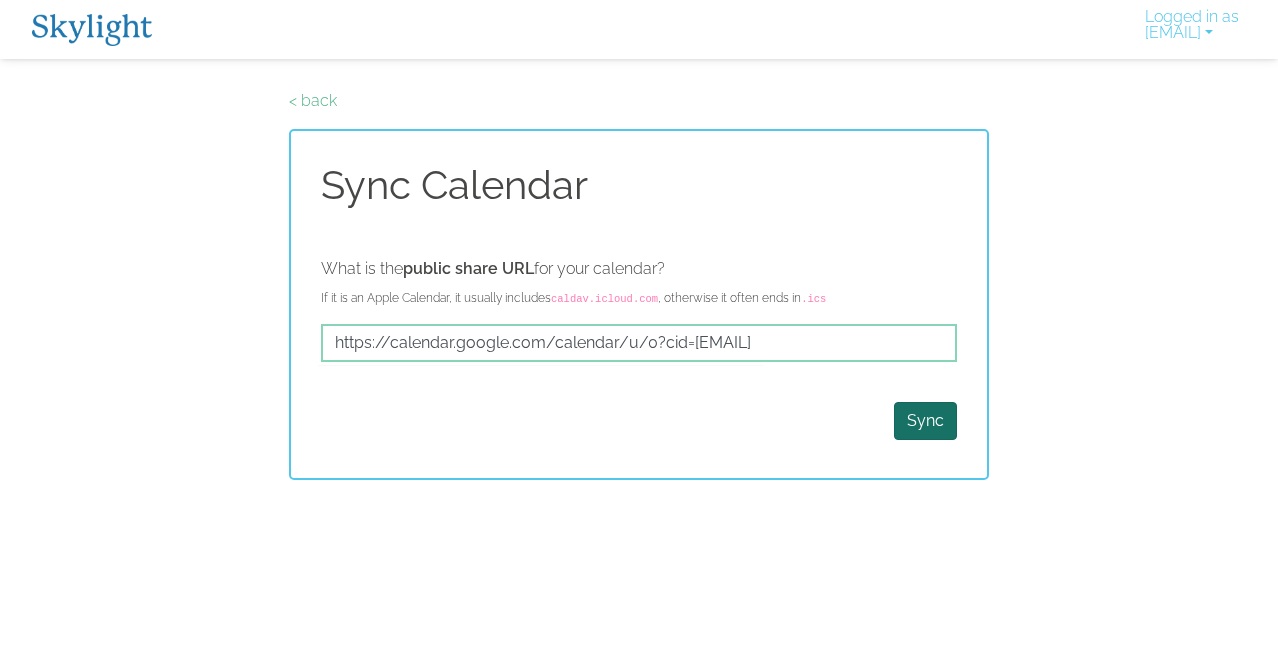 scroll, scrollTop: 0, scrollLeft: 0, axis: both 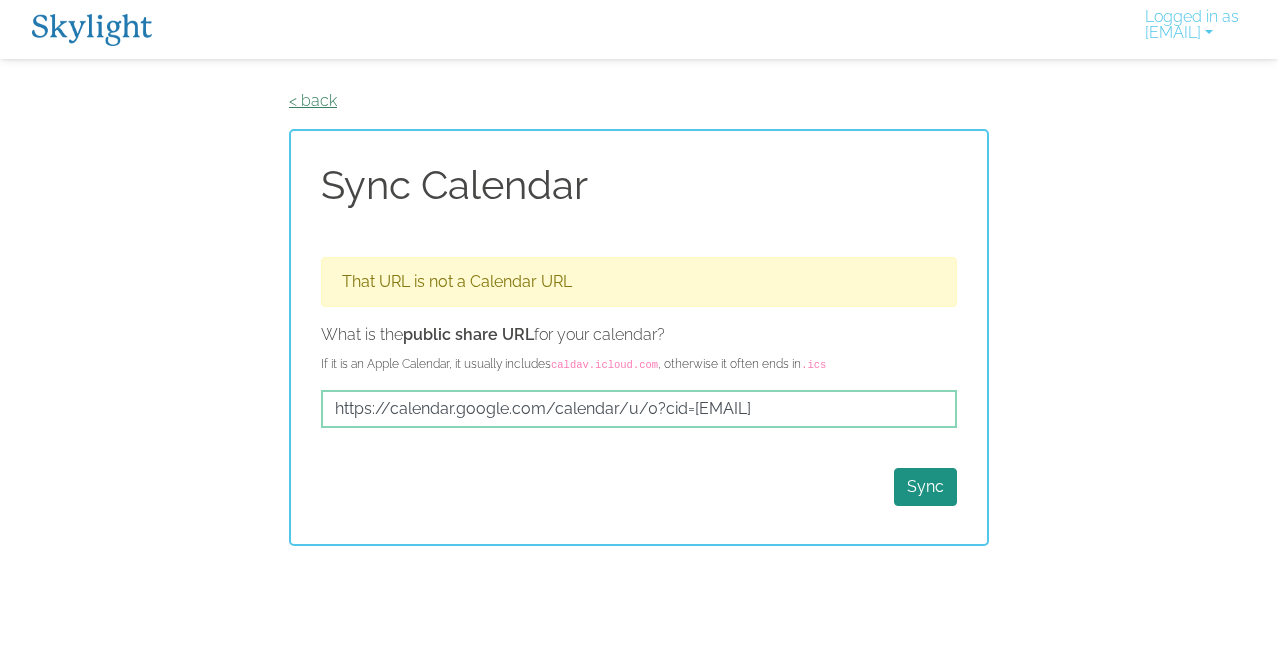 click on "< back" at bounding box center [313, 100] 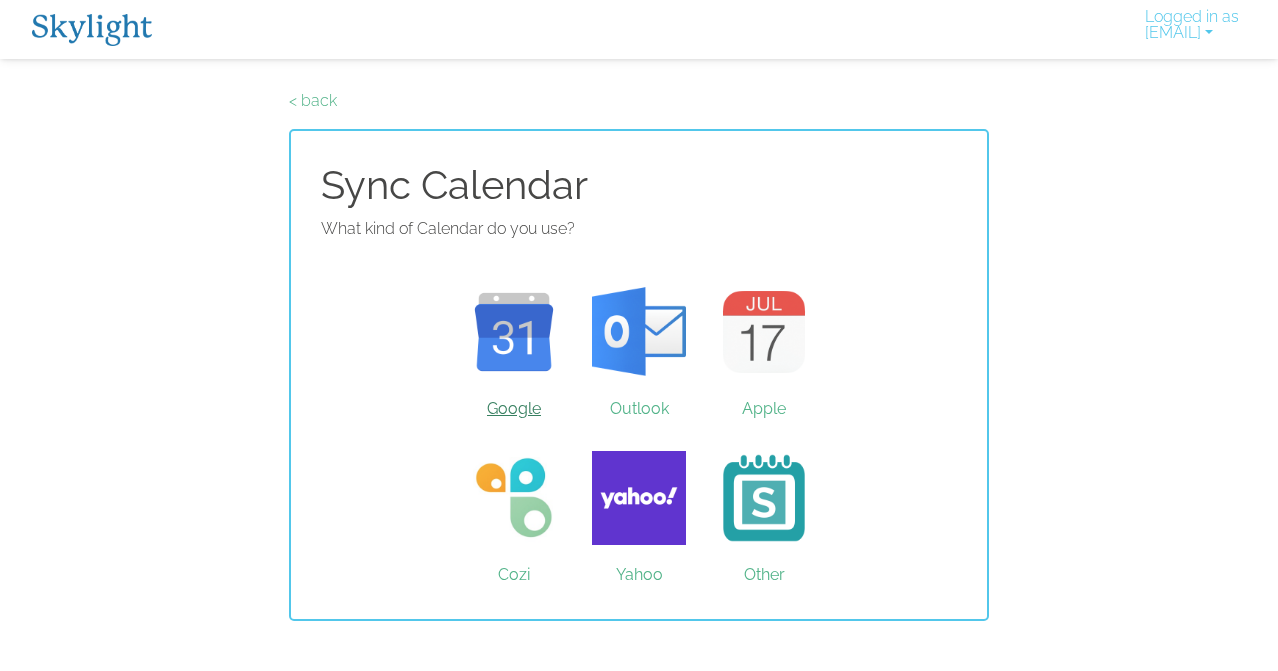 click on "Google" at bounding box center (514, 332) 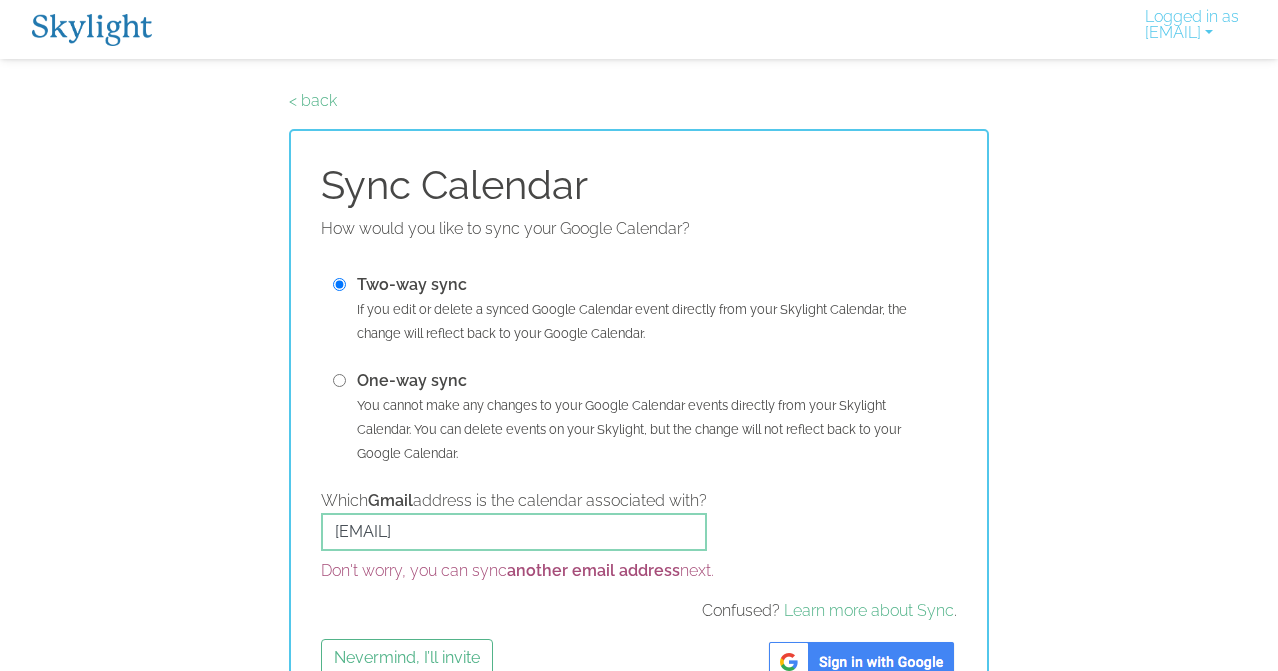 click at bounding box center (339, 380) 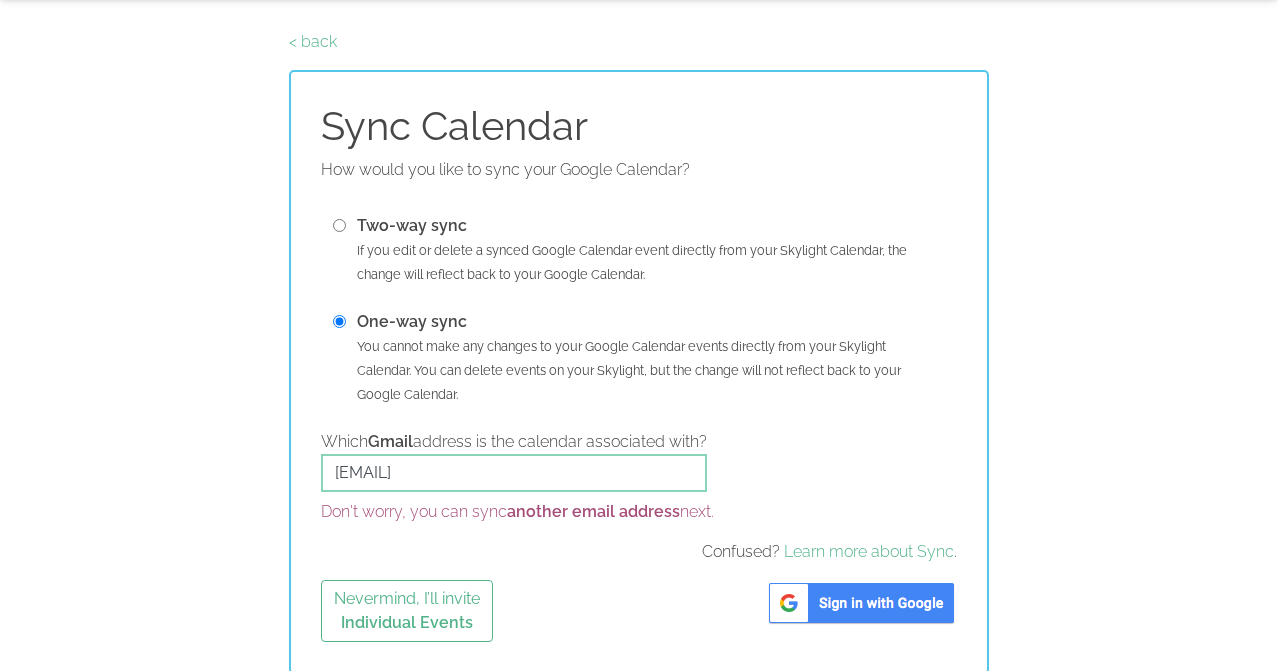 scroll, scrollTop: 62, scrollLeft: 0, axis: vertical 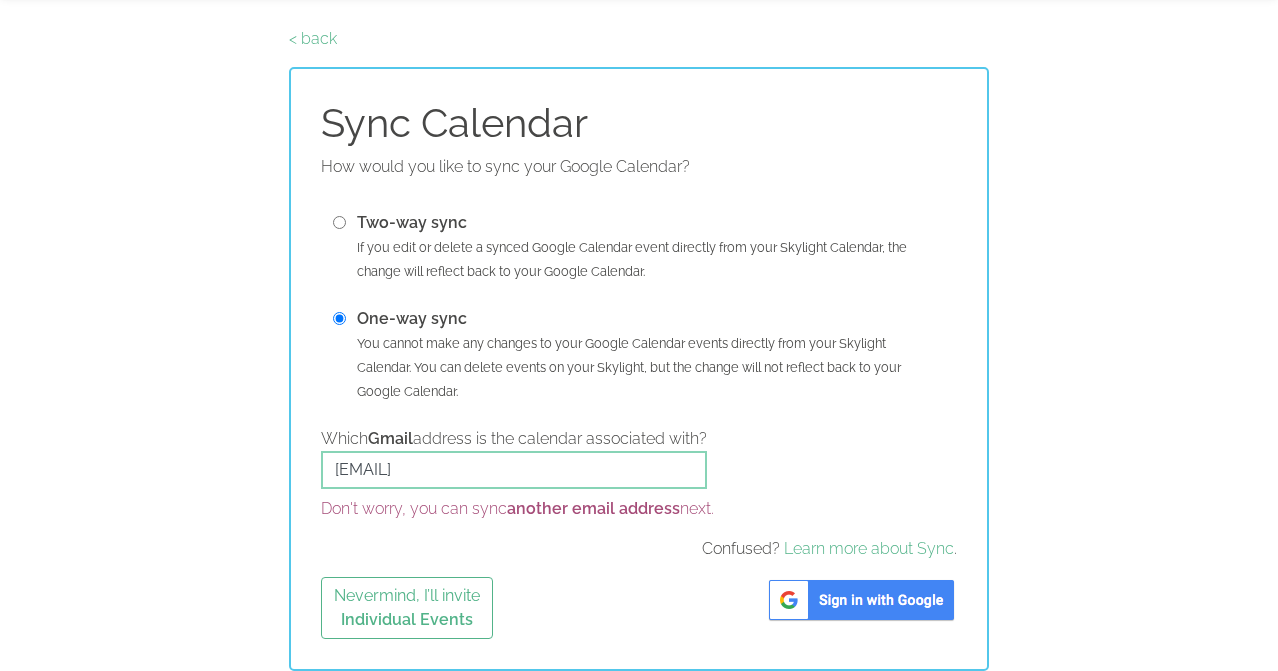 click at bounding box center [861, 600] 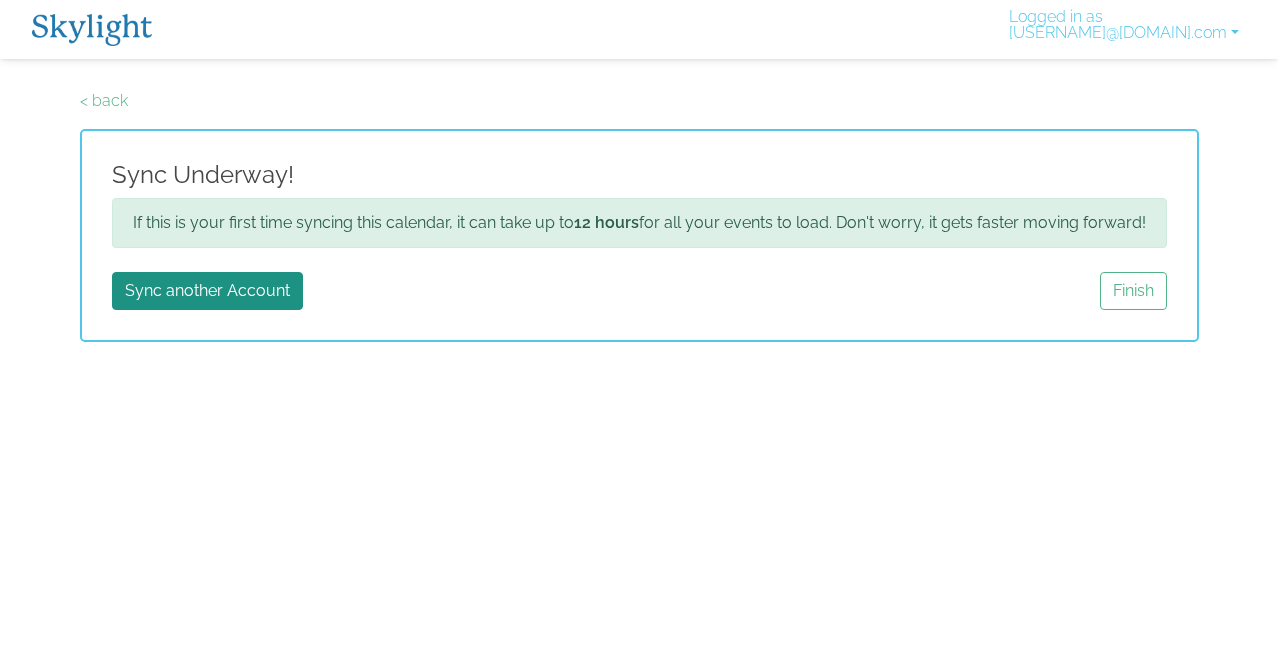 scroll, scrollTop: 0, scrollLeft: 0, axis: both 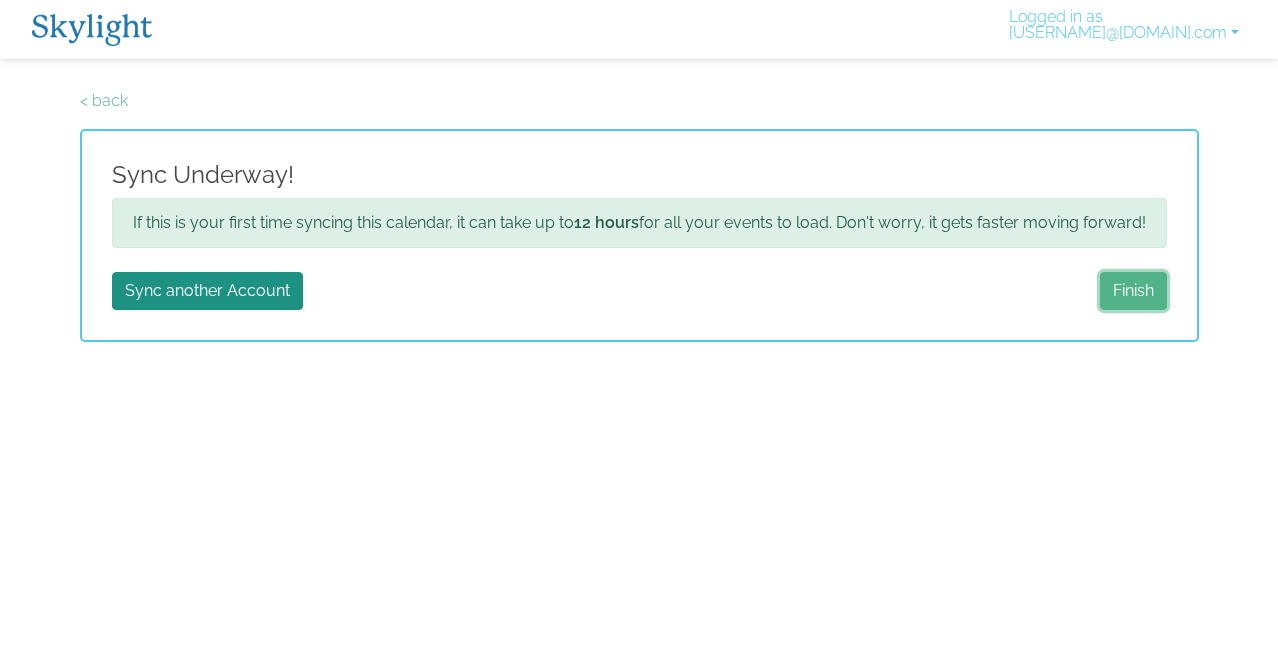 click on "Finish" at bounding box center (1133, 291) 